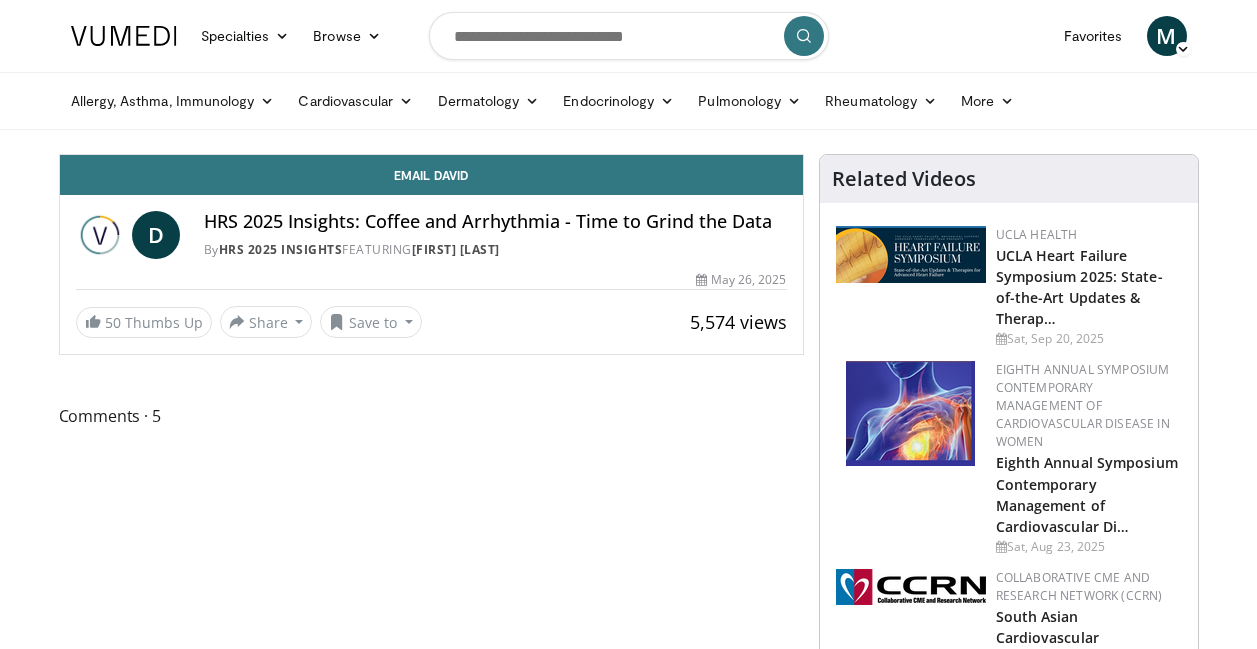 scroll, scrollTop: 0, scrollLeft: 0, axis: both 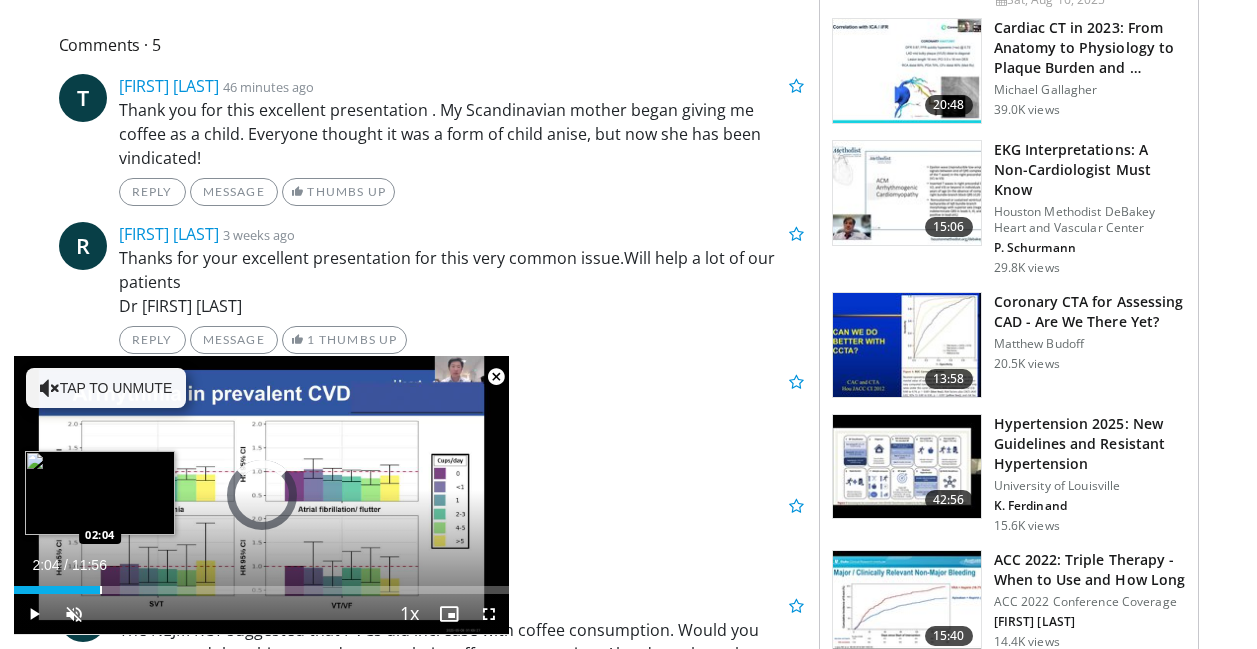 click on "Loaded :  11.07% 02:04 02:04" at bounding box center [261, 584] 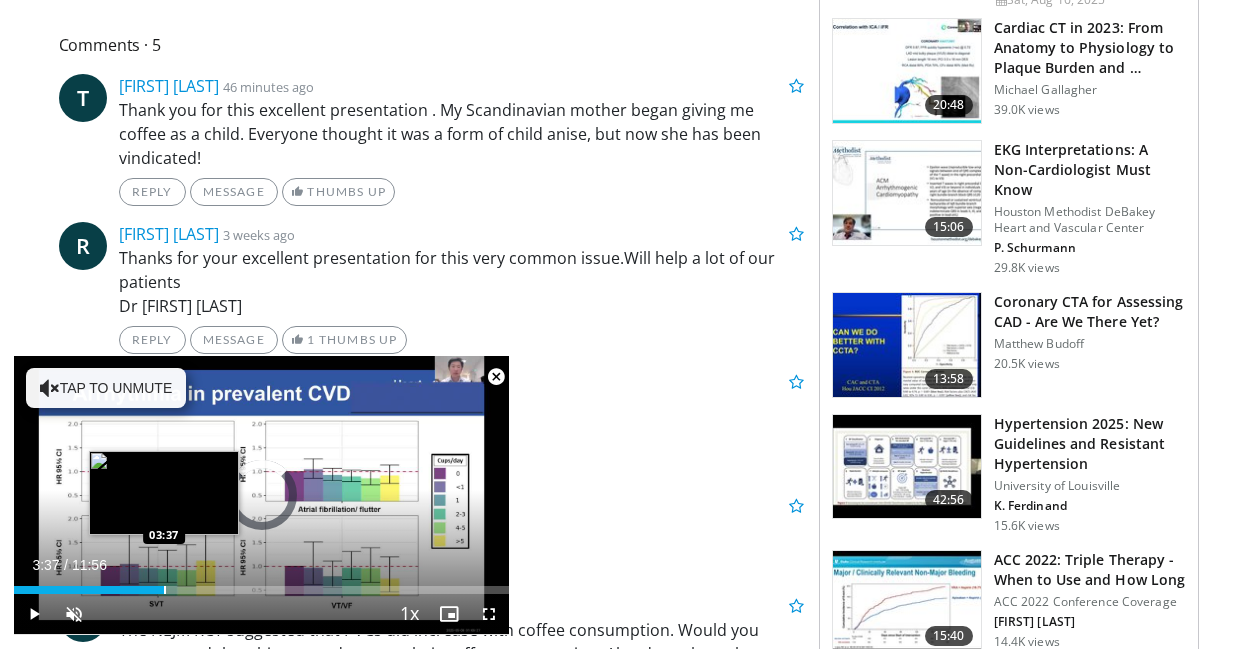 click at bounding box center [165, 590] 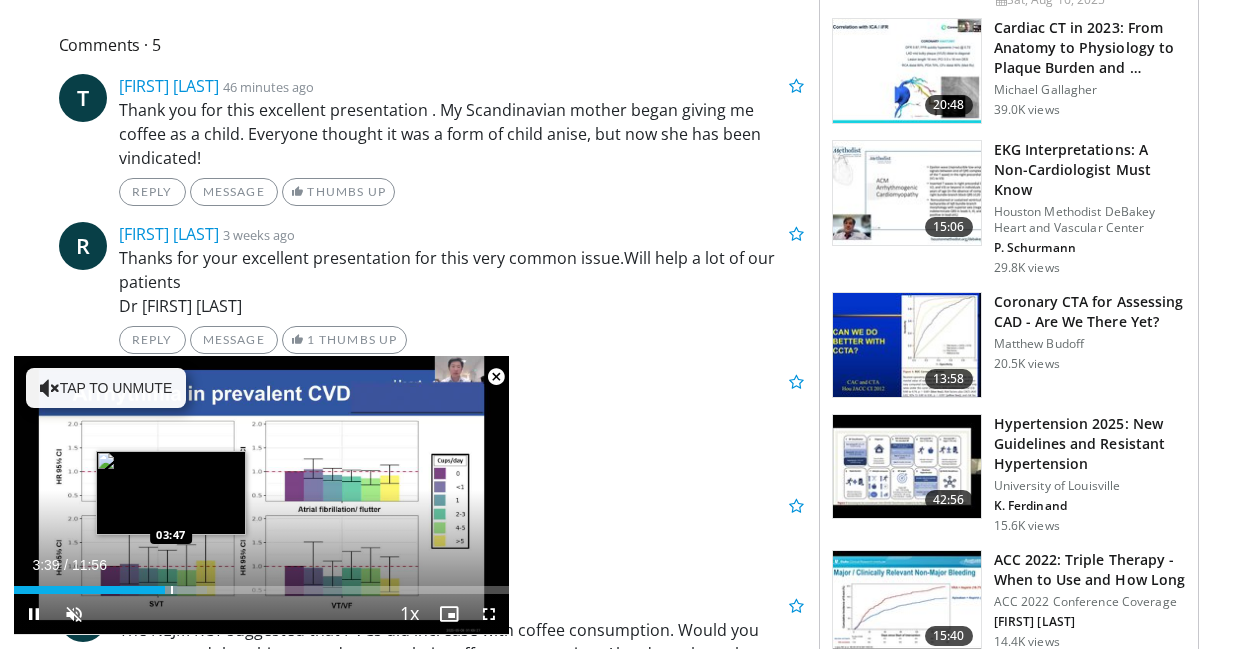 click on "Loaded :  39.07% 03:39 03:47" at bounding box center [261, 584] 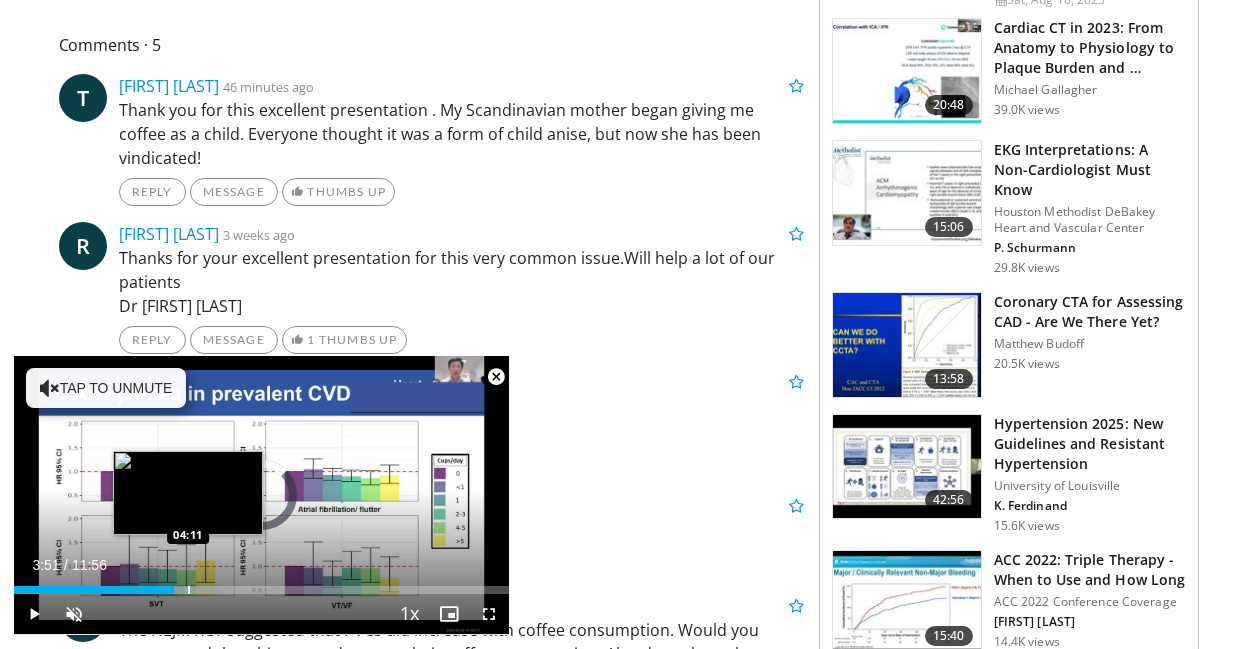 click at bounding box center (189, 590) 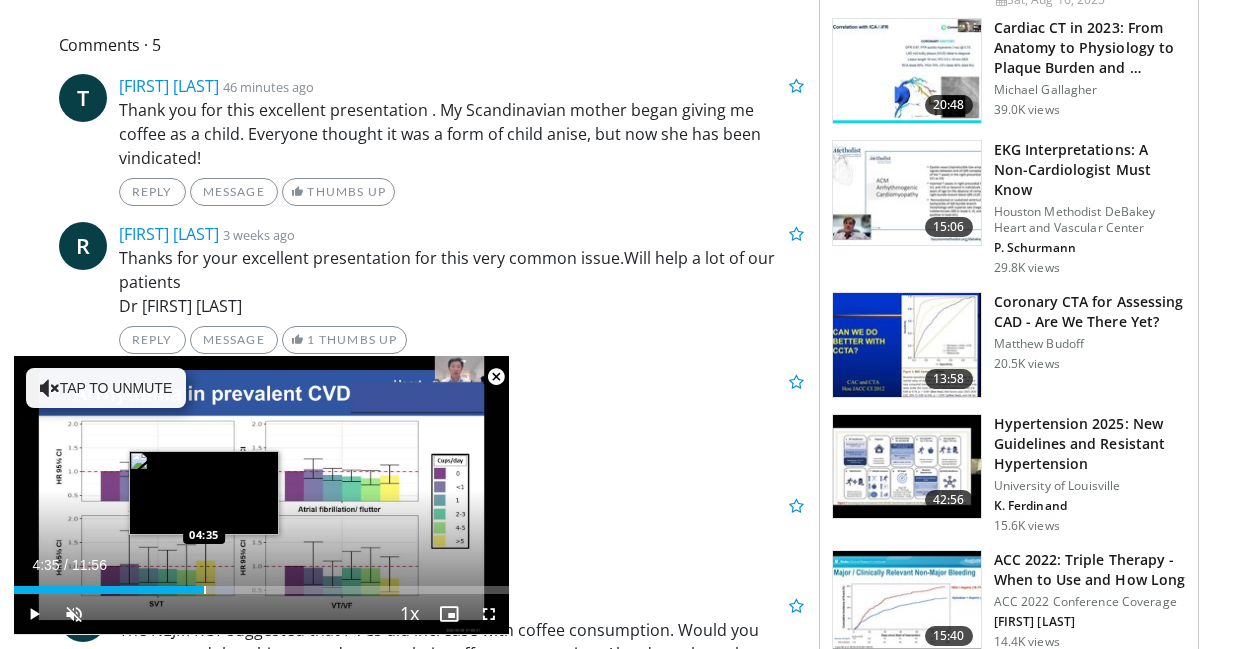 click at bounding box center (205, 590) 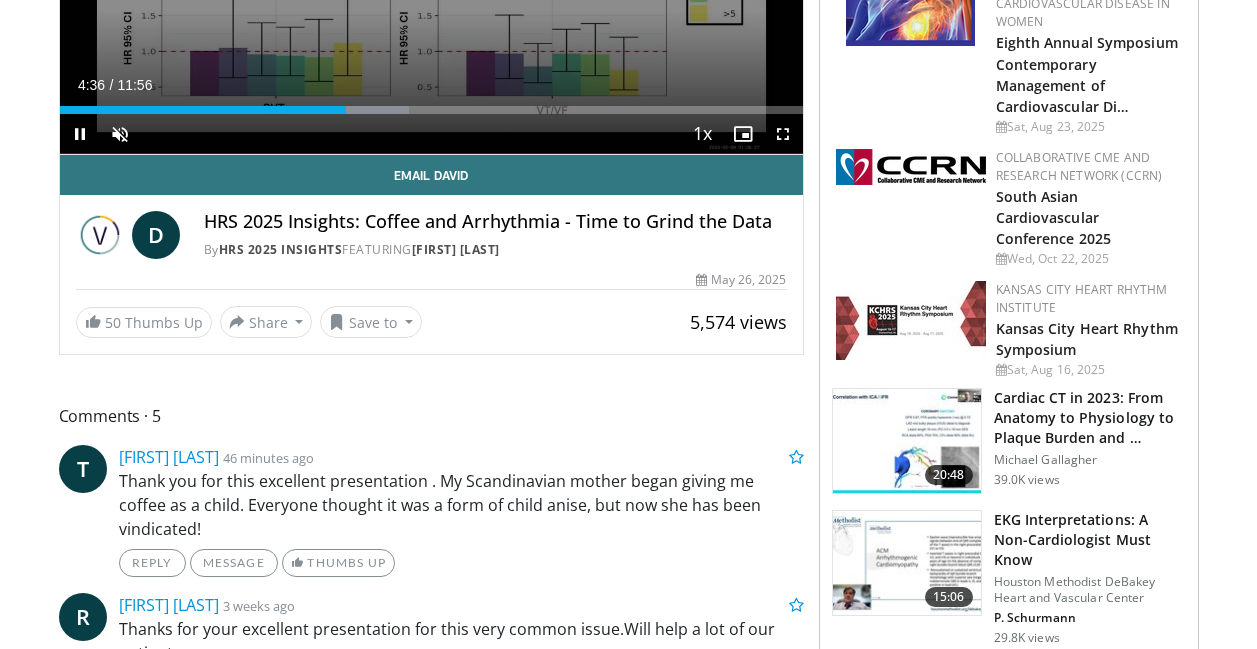 scroll, scrollTop: 0, scrollLeft: 0, axis: both 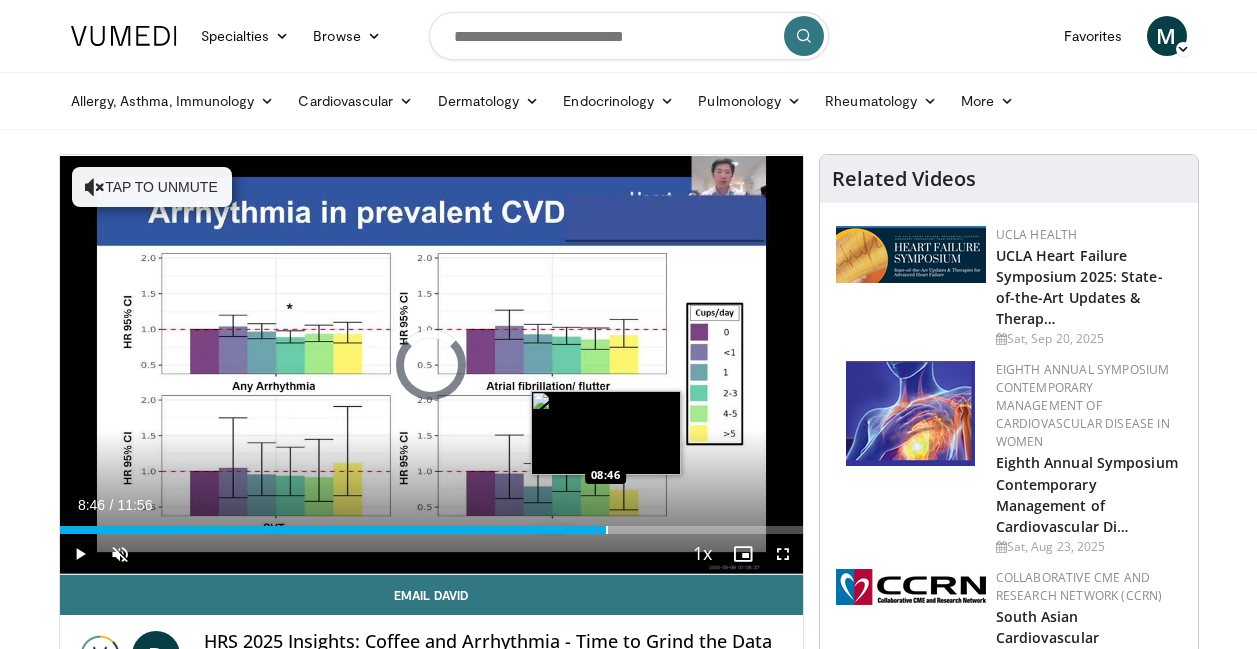 click at bounding box center (607, 530) 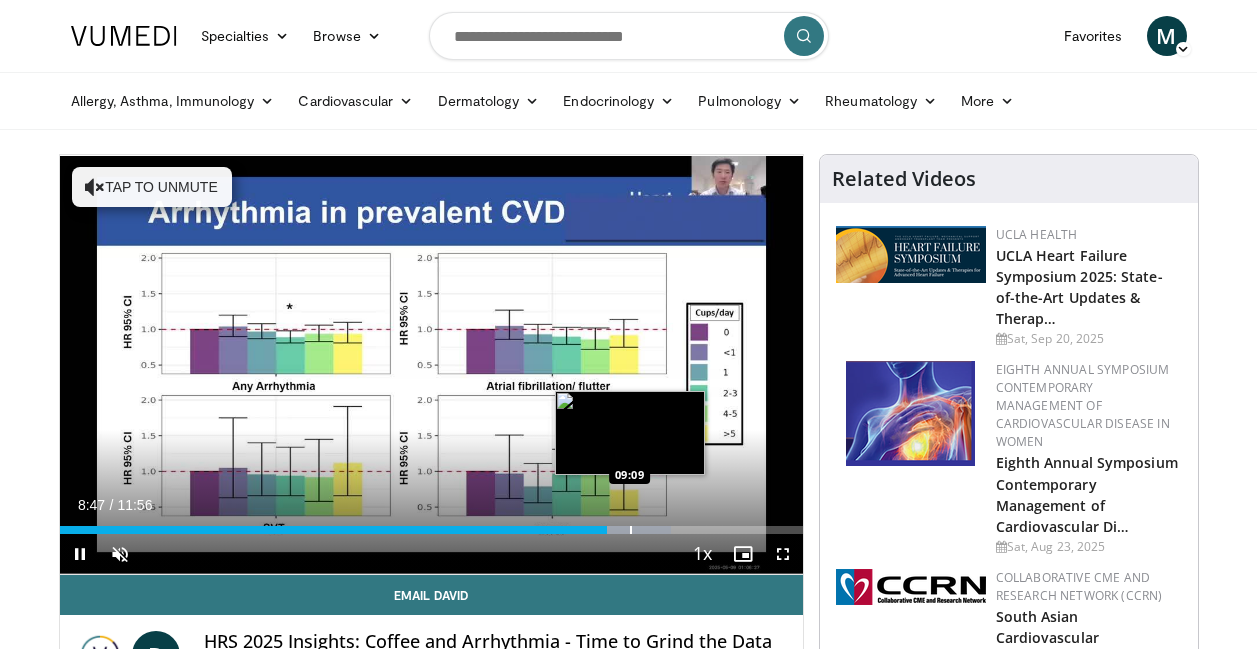click at bounding box center [631, 530] 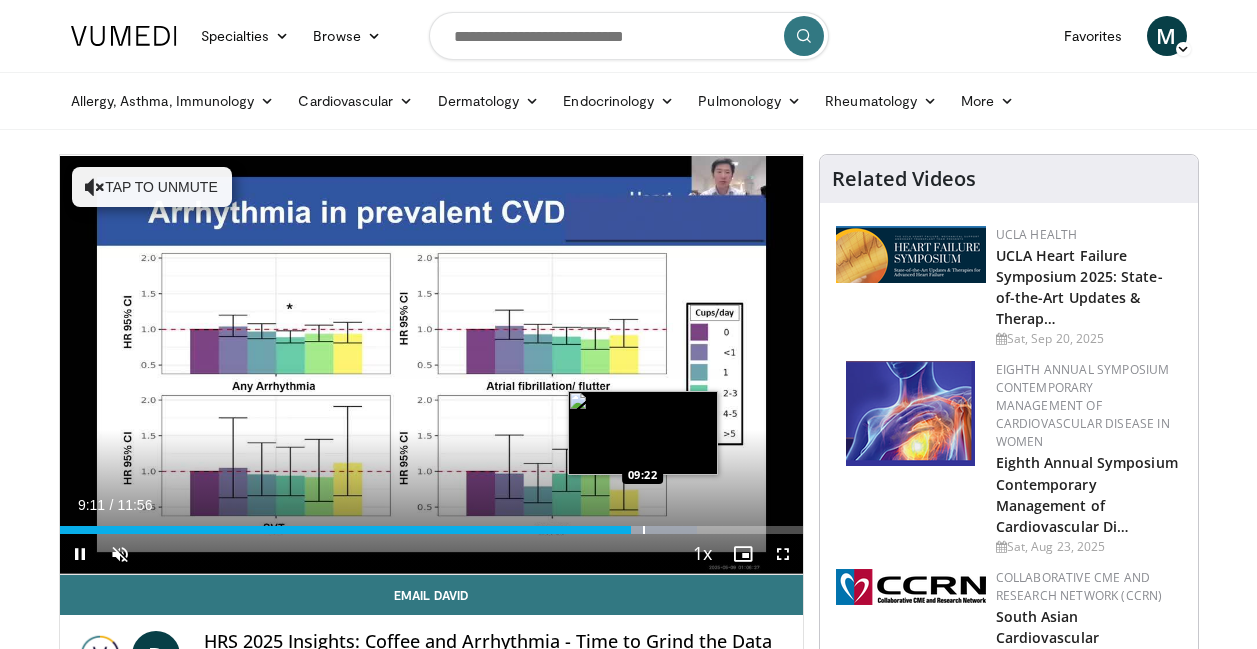 click at bounding box center (644, 530) 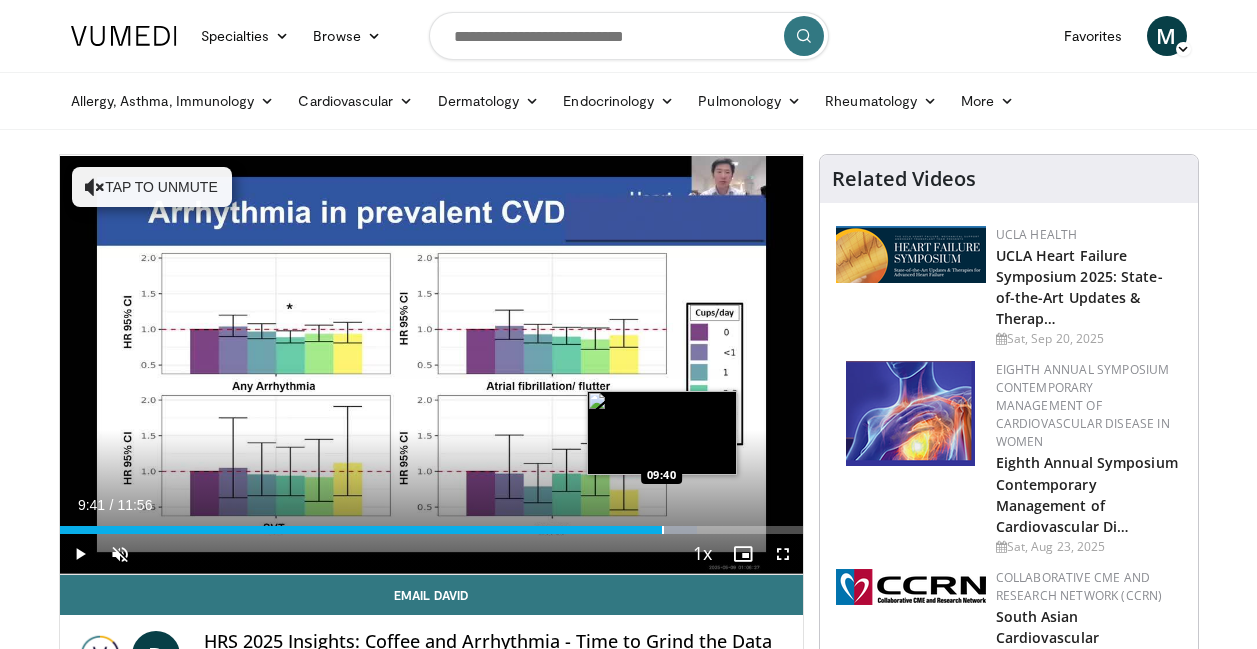 click at bounding box center (663, 530) 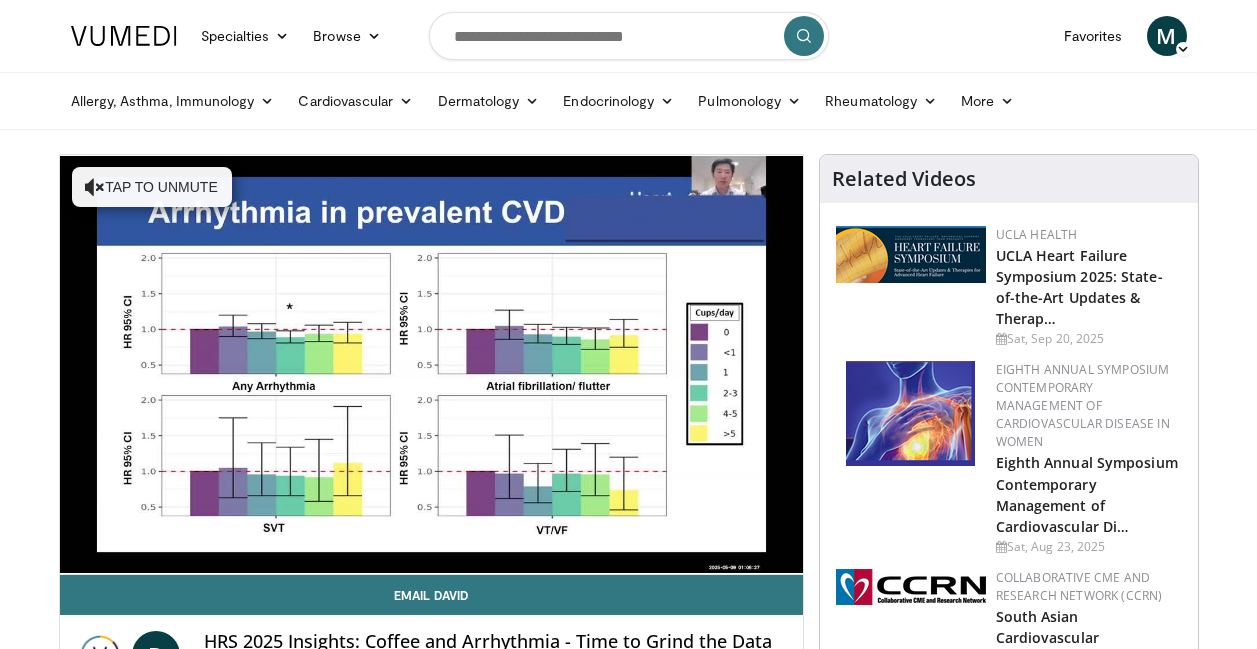 click on "**********" at bounding box center (431, 365) 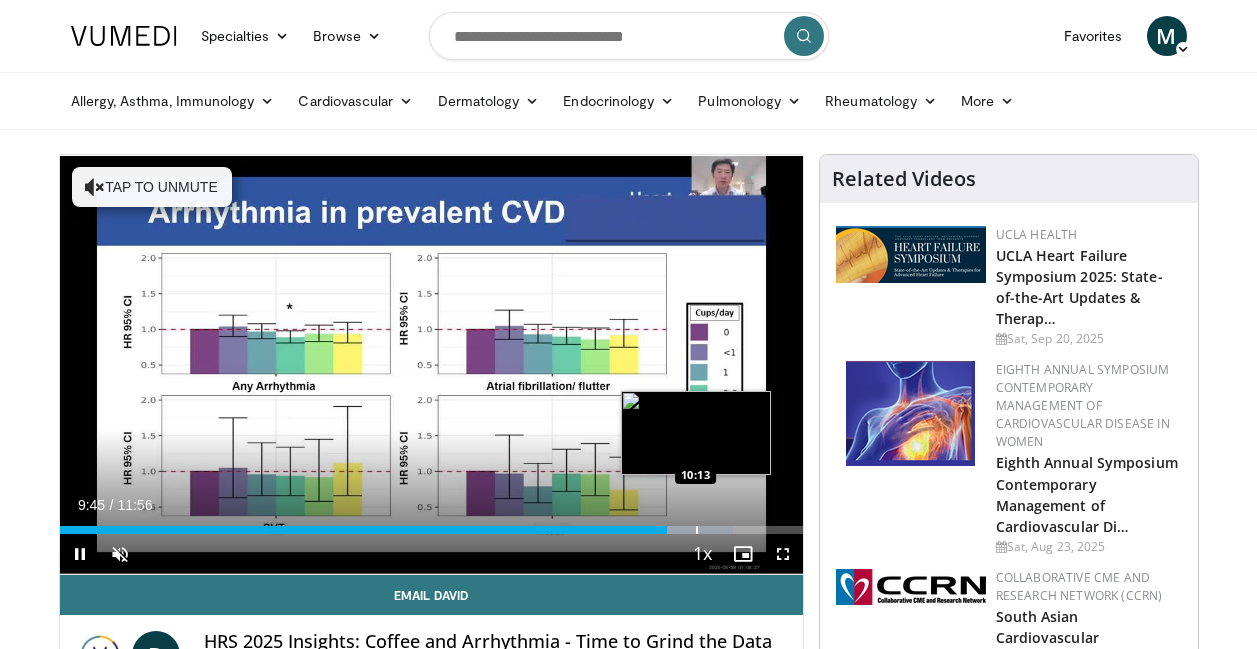 click at bounding box center (697, 530) 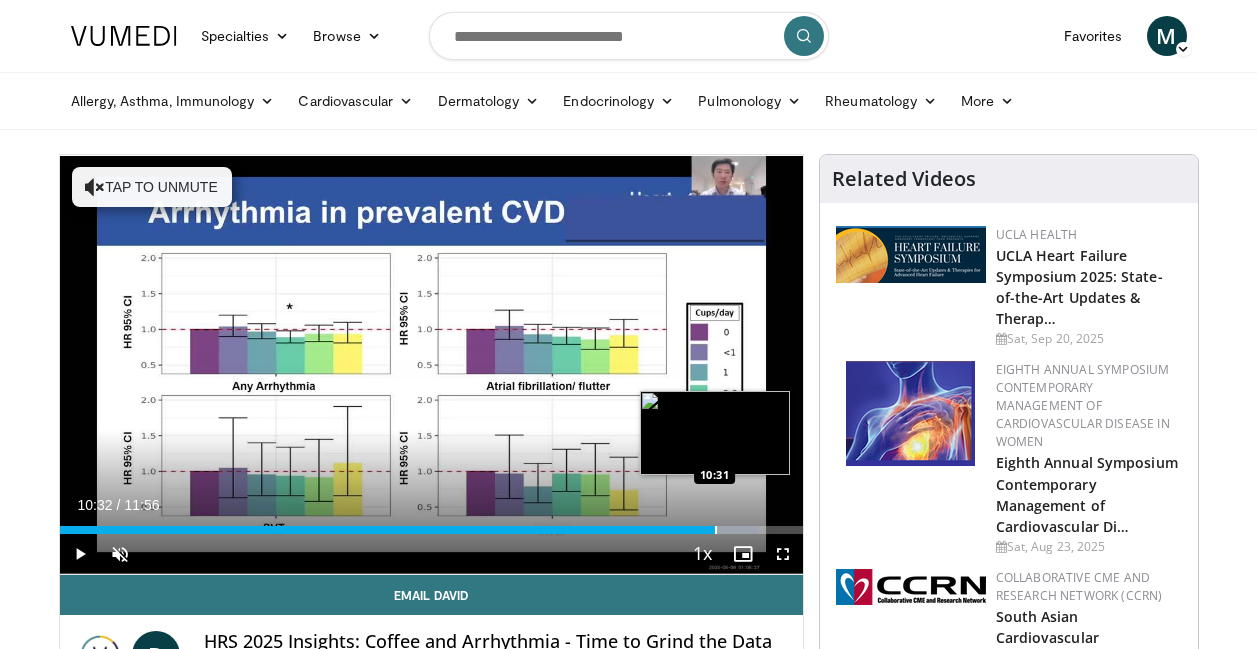 click at bounding box center [716, 530] 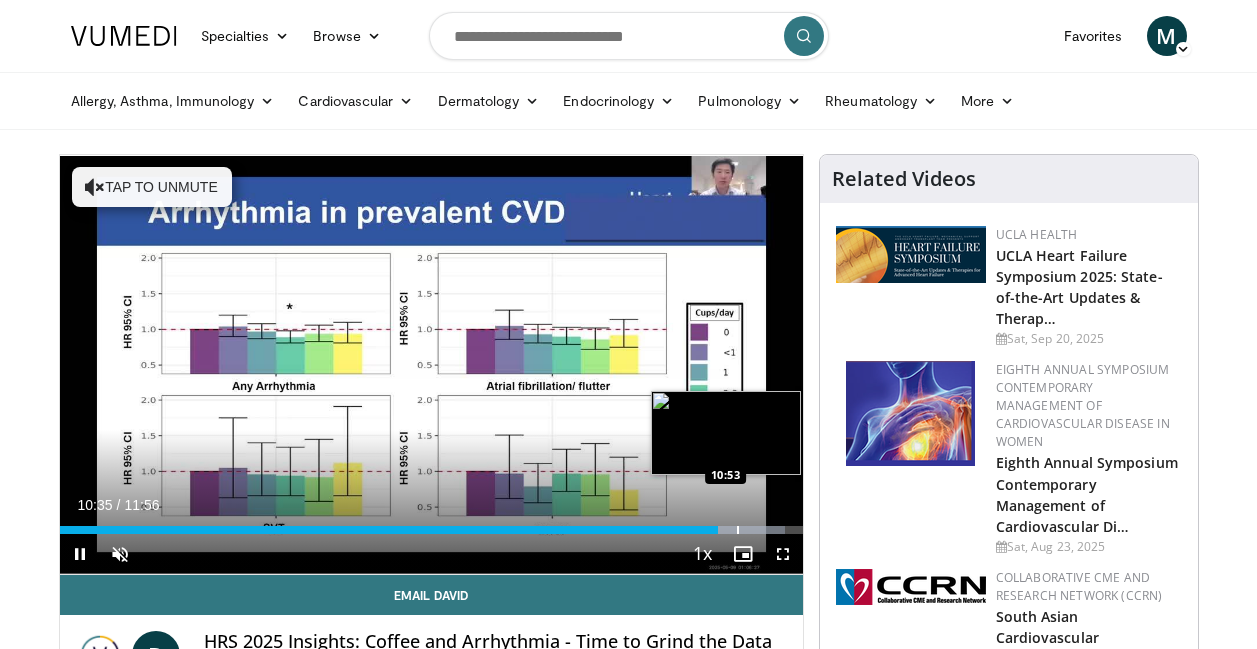 click on "10 seconds
Tap to unmute" at bounding box center (431, 364) 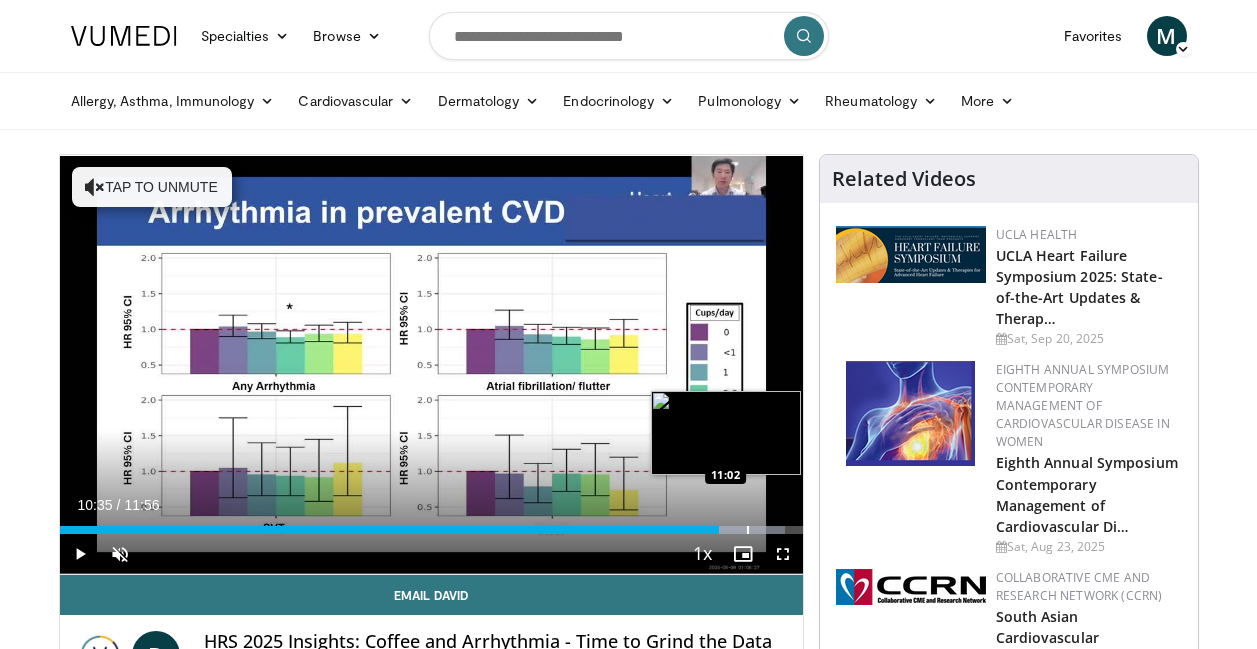 click at bounding box center (748, 530) 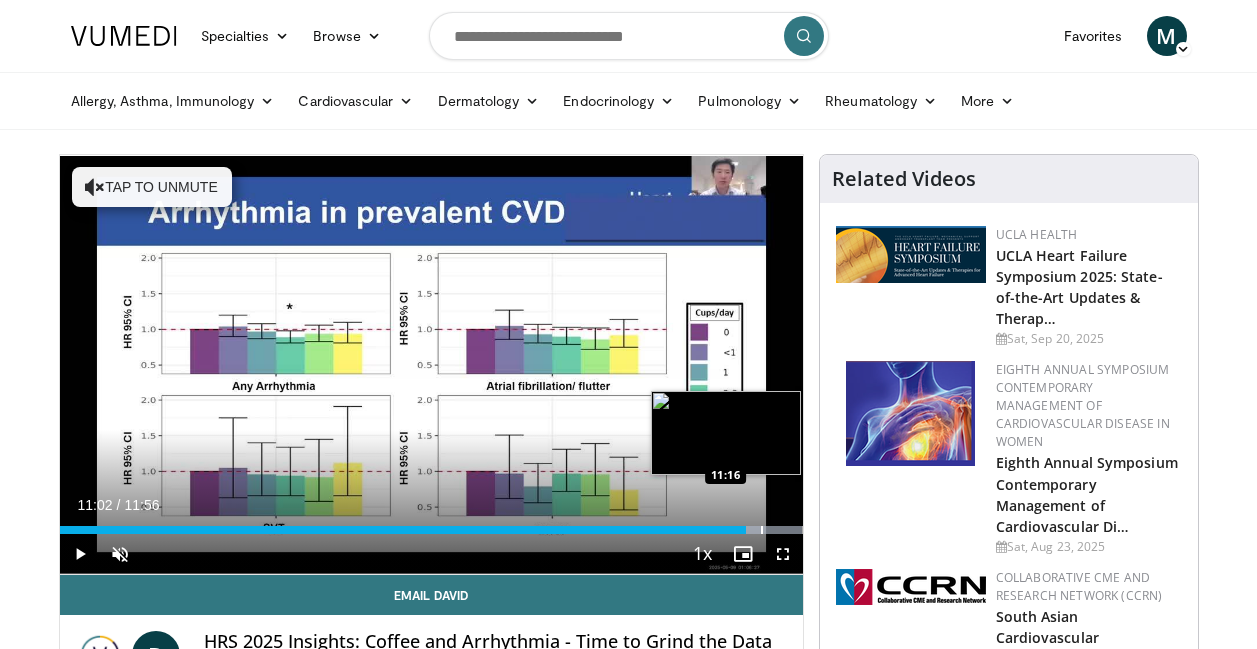 click on "Loaded :  100.00% 11:02 11:16" at bounding box center [431, 524] 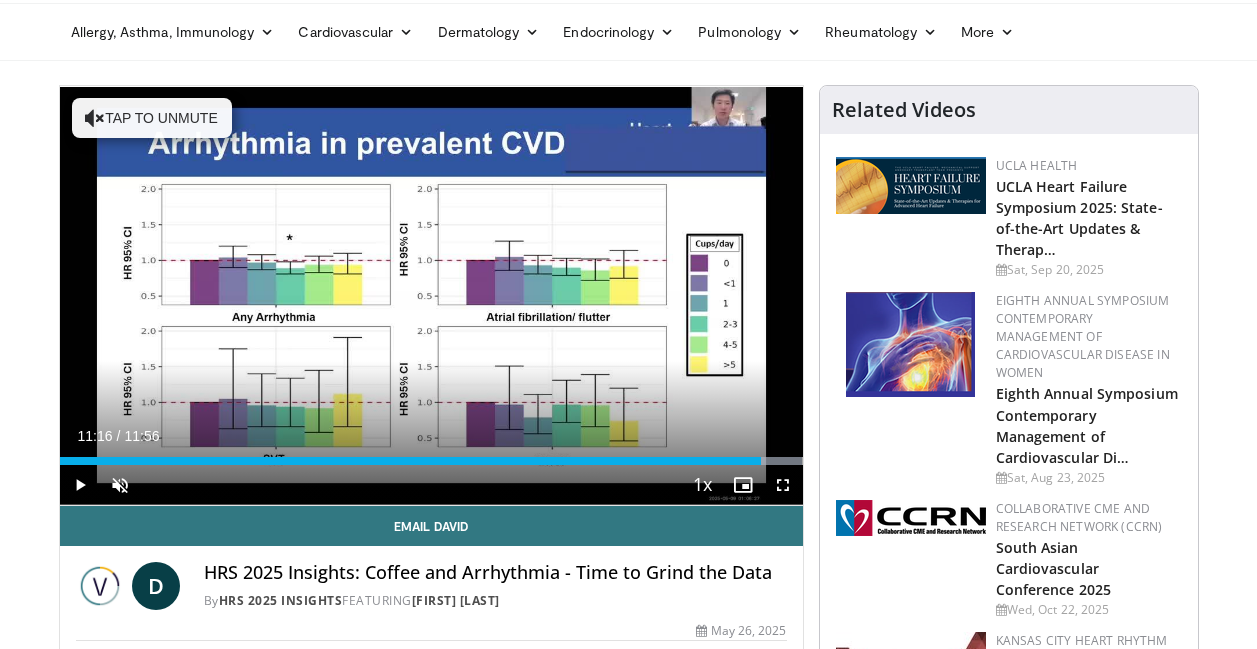 scroll, scrollTop: 67, scrollLeft: 0, axis: vertical 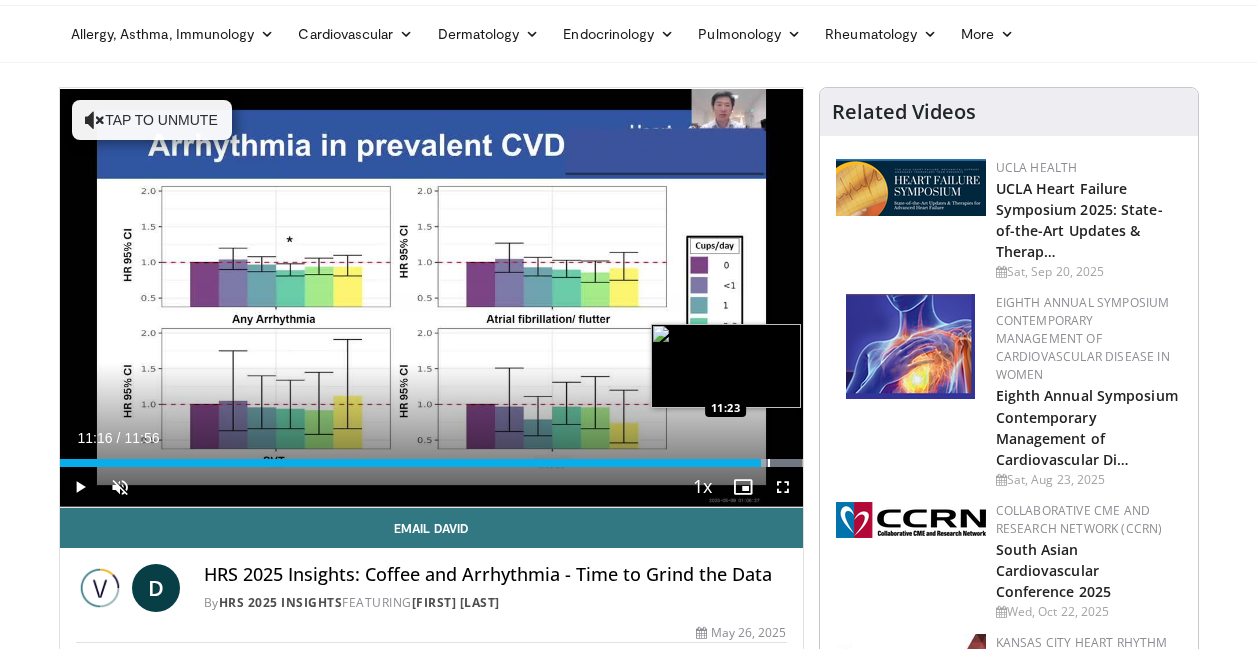 click on "Loaded :  100.00% 11:16 11:23" at bounding box center [431, 457] 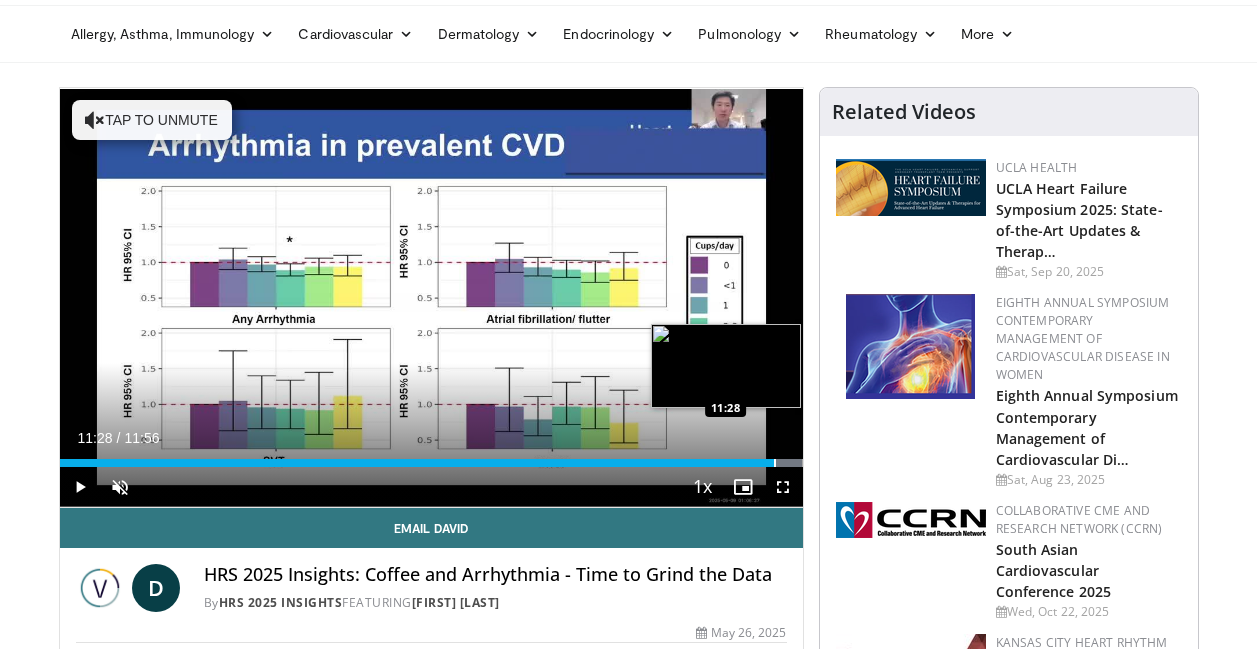 click at bounding box center (775, 463) 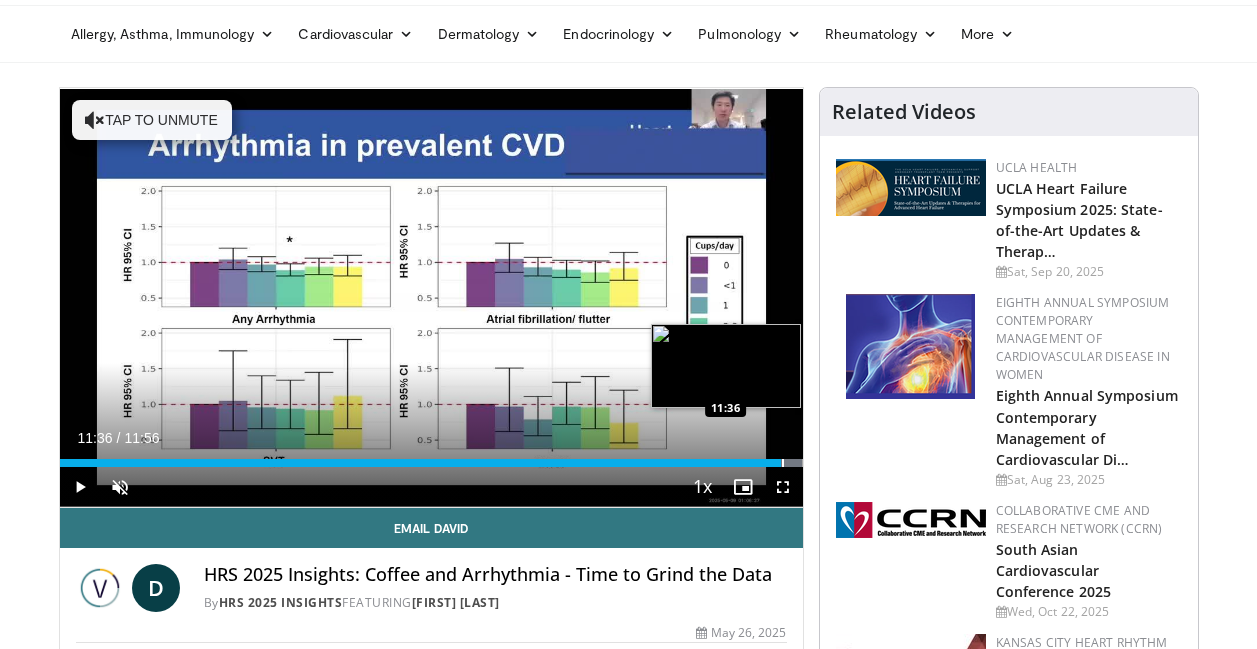 click at bounding box center [783, 463] 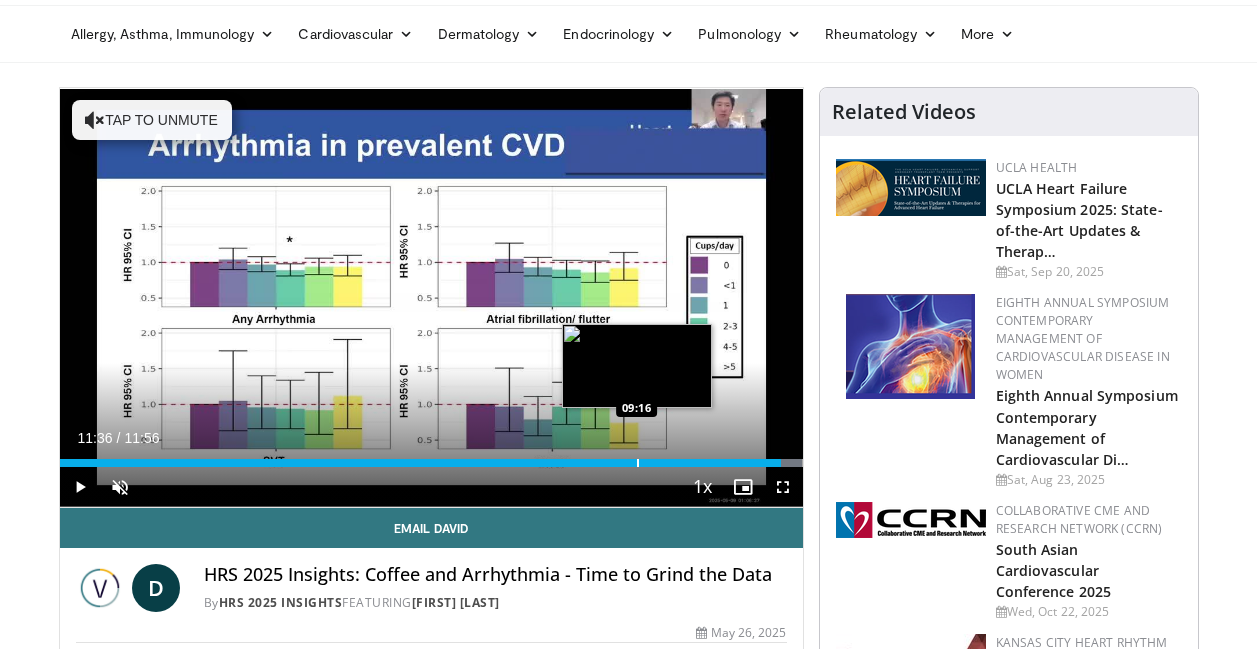 click on "11:36" at bounding box center (421, 463) 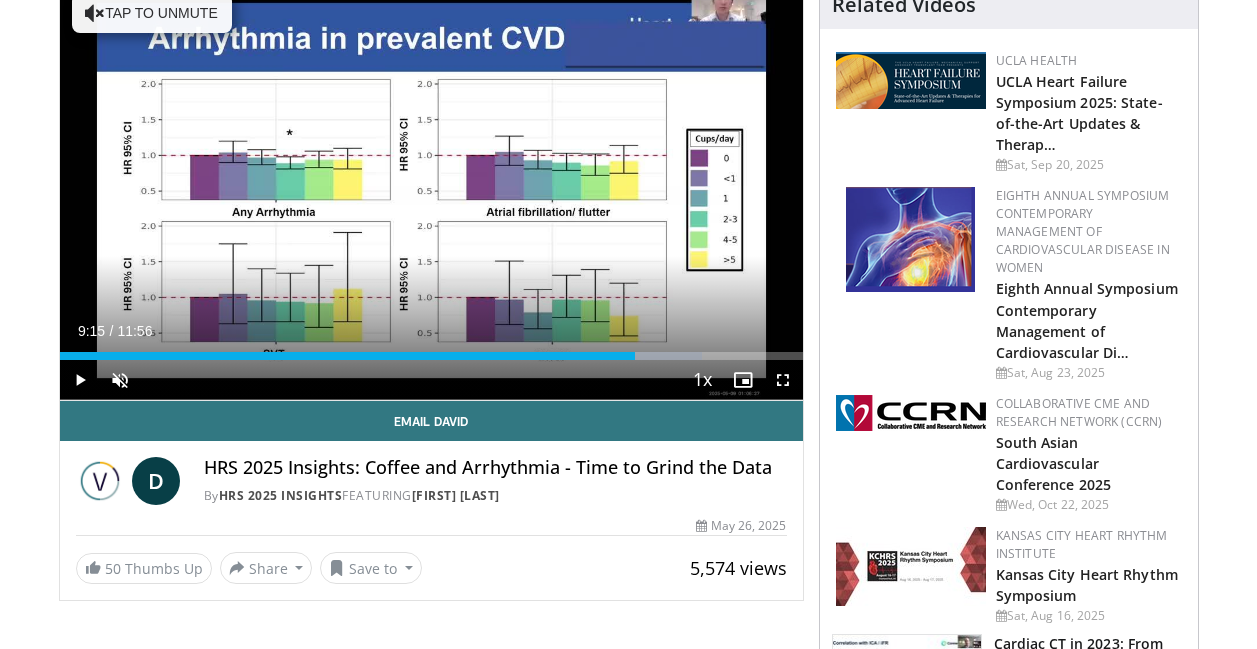 scroll, scrollTop: 178, scrollLeft: 0, axis: vertical 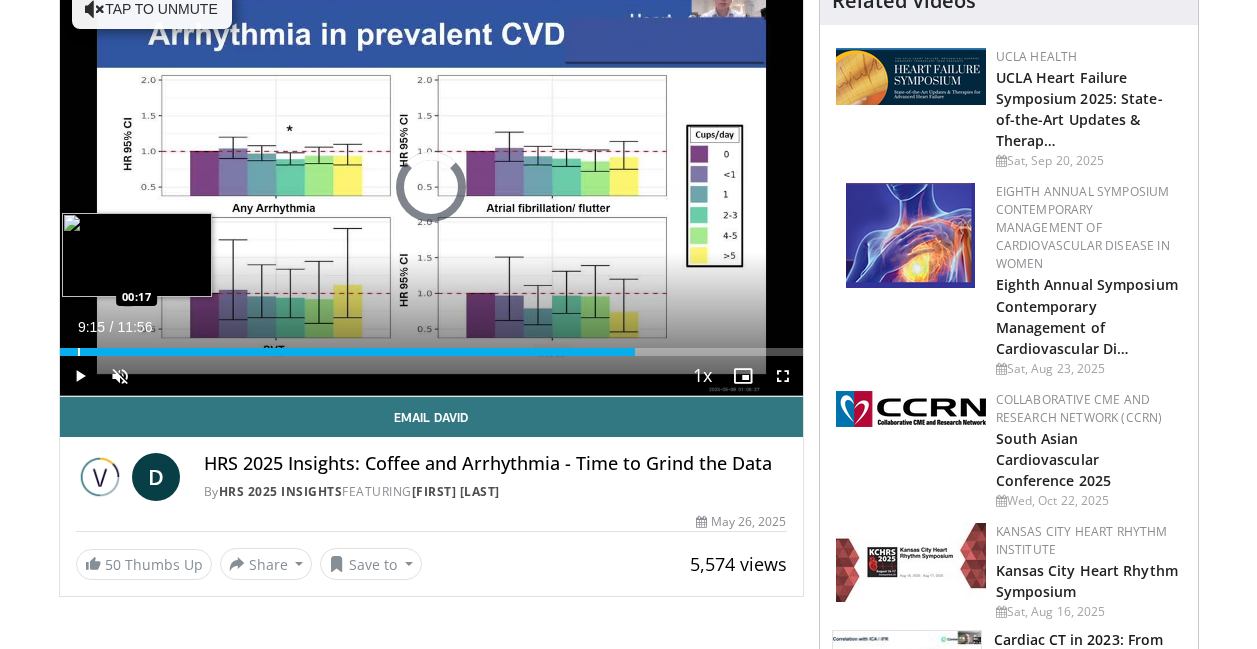 click at bounding box center (79, 352) 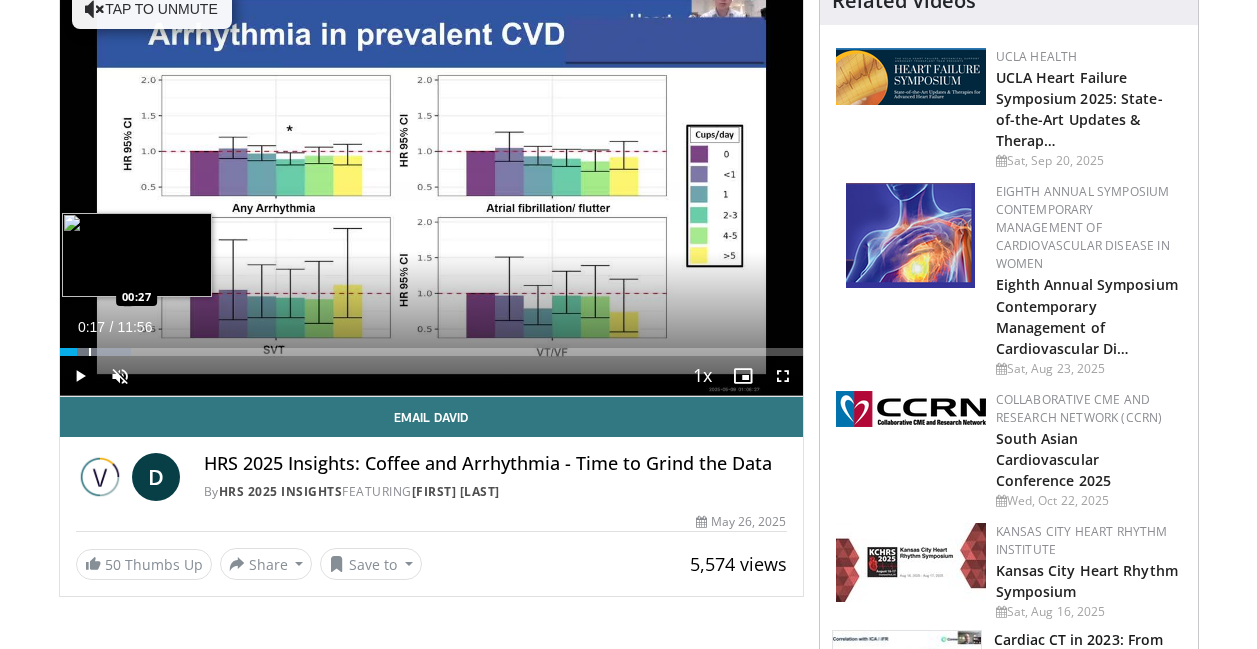 click at bounding box center (90, 352) 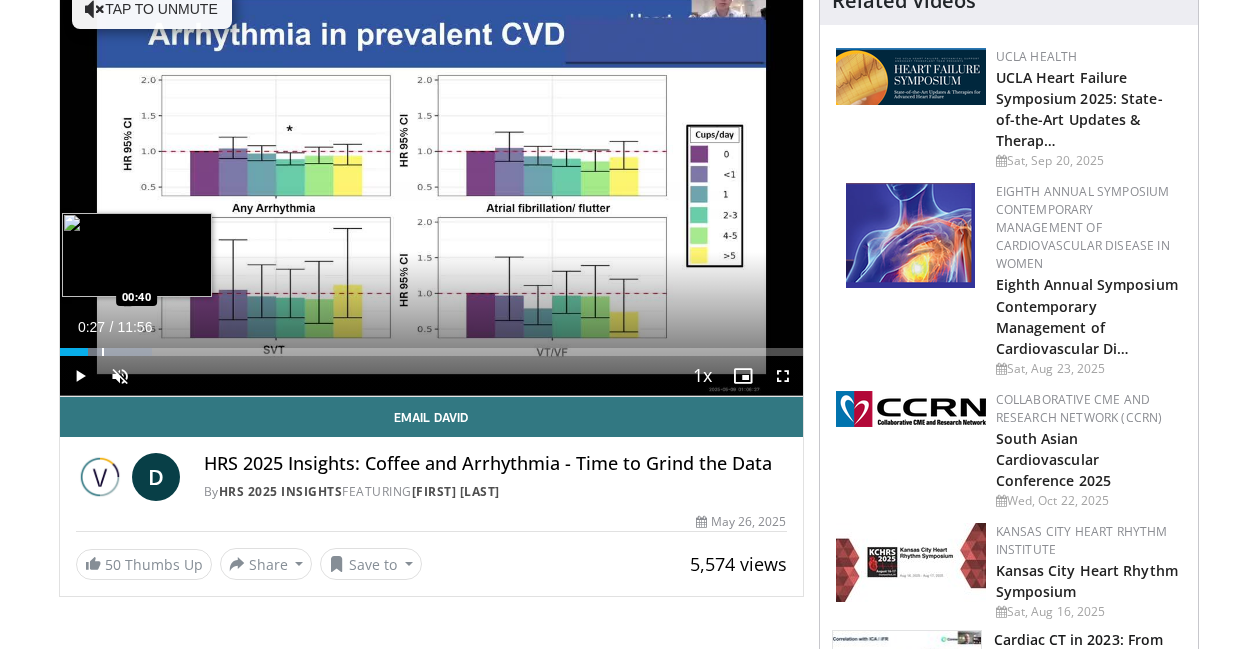 click at bounding box center [103, 352] 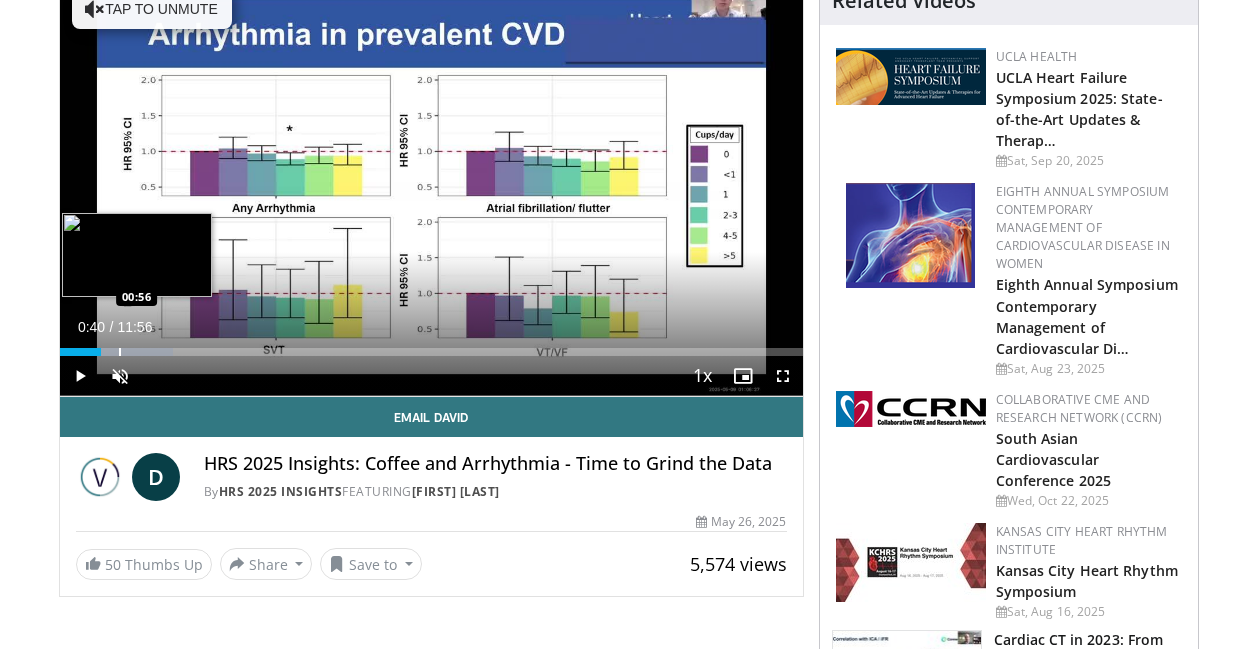 click at bounding box center [120, 352] 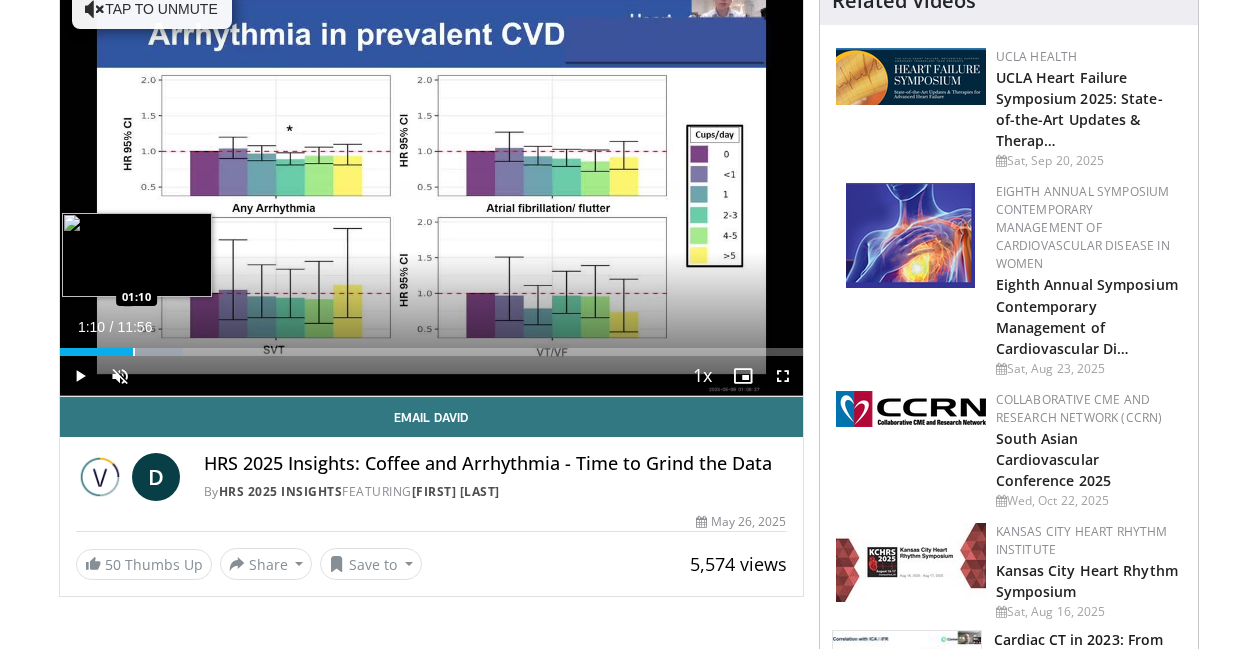 click at bounding box center [134, 352] 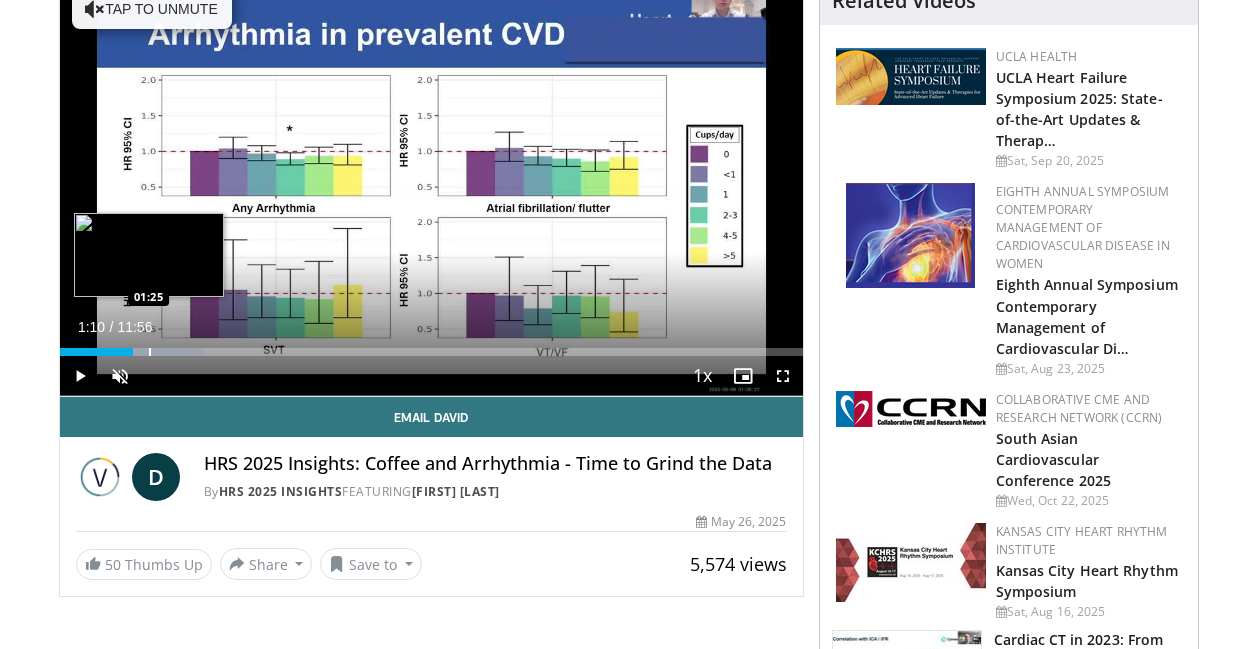 click at bounding box center (150, 352) 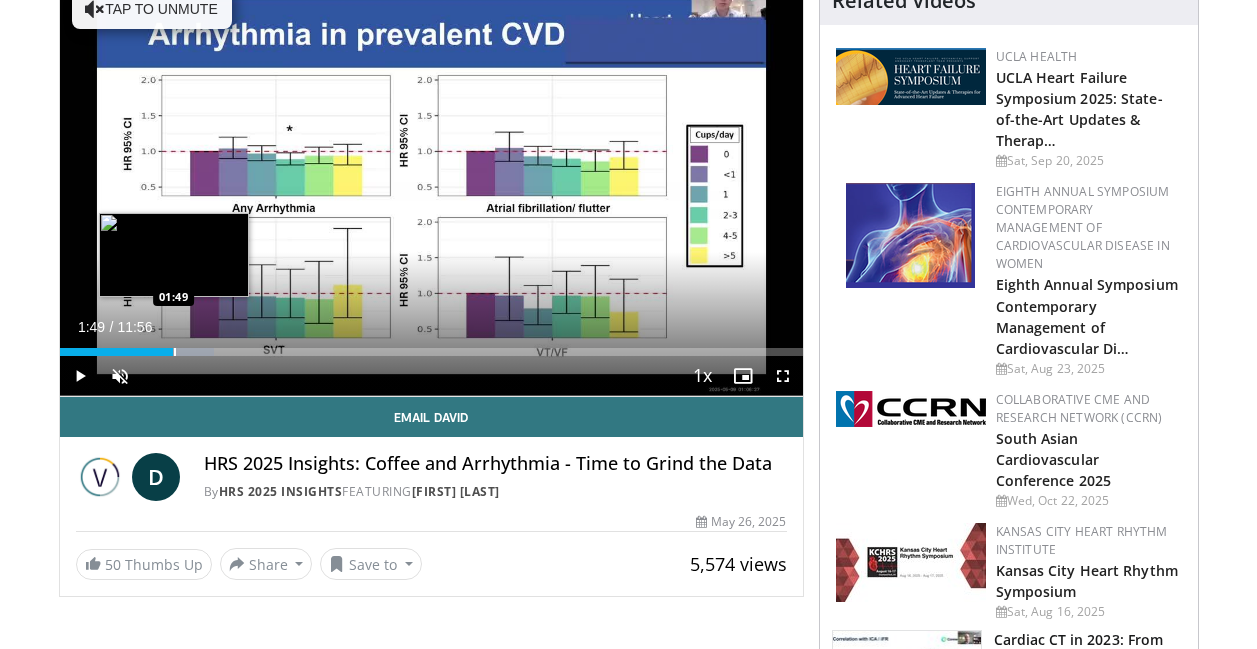click at bounding box center [175, 352] 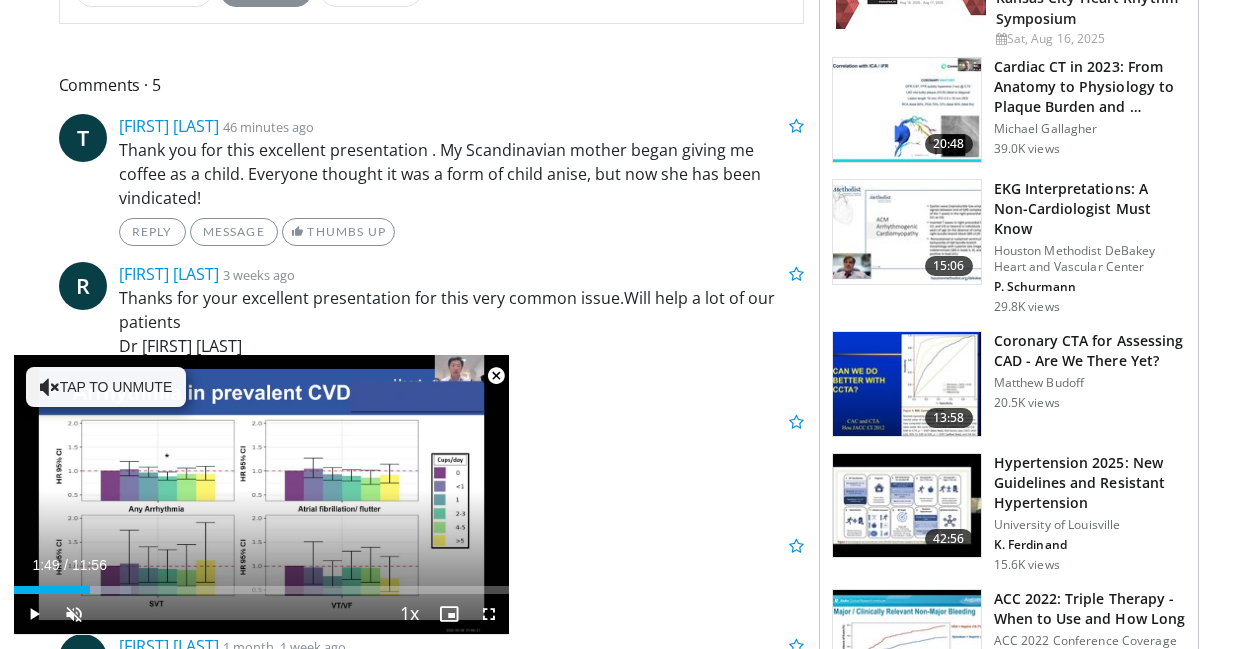 scroll, scrollTop: 756, scrollLeft: 0, axis: vertical 